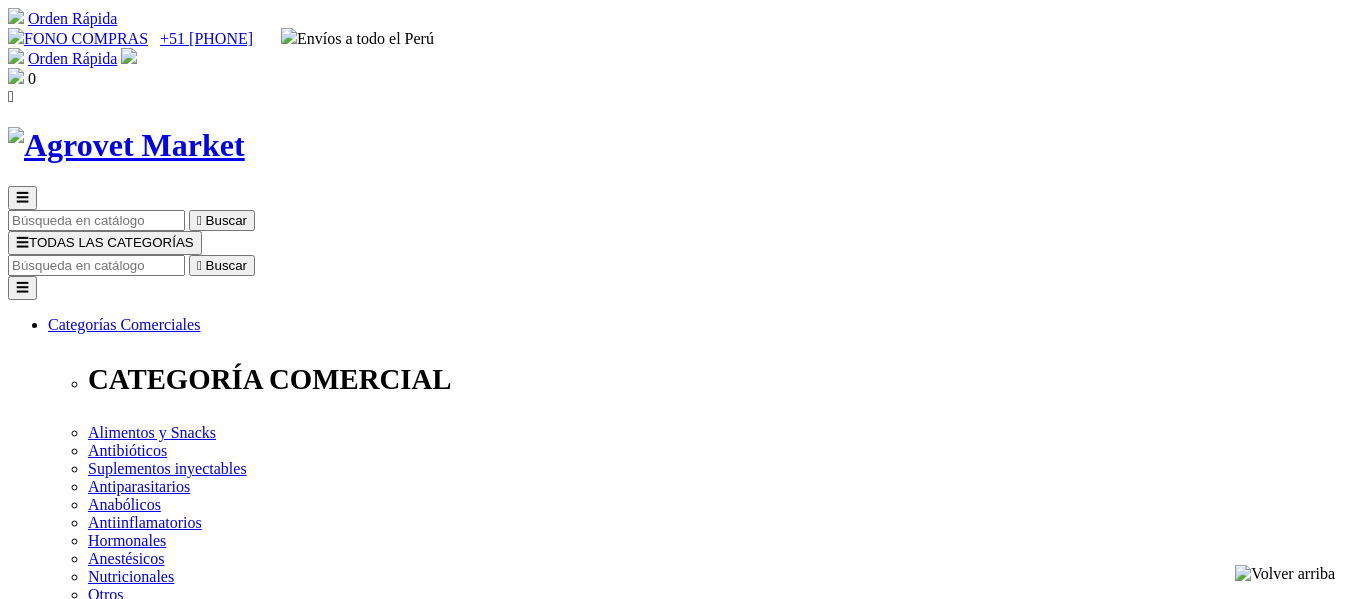 scroll, scrollTop: 0, scrollLeft: 0, axis: both 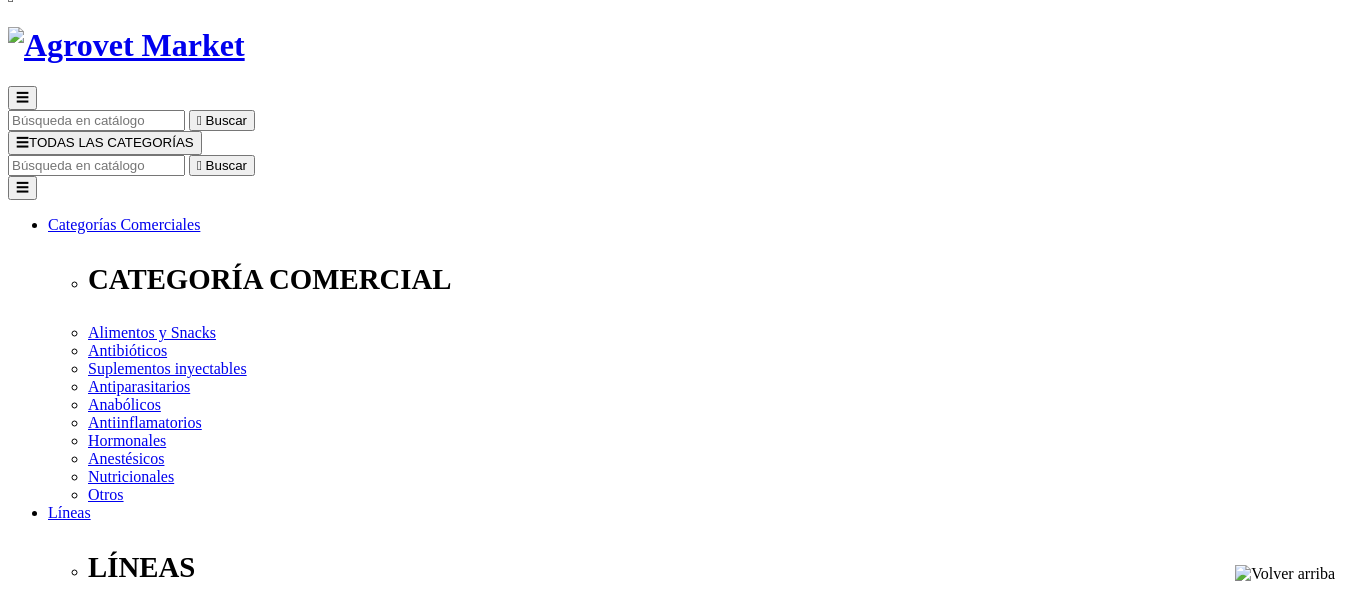 click on "Felinos" at bounding box center [151, 1814] 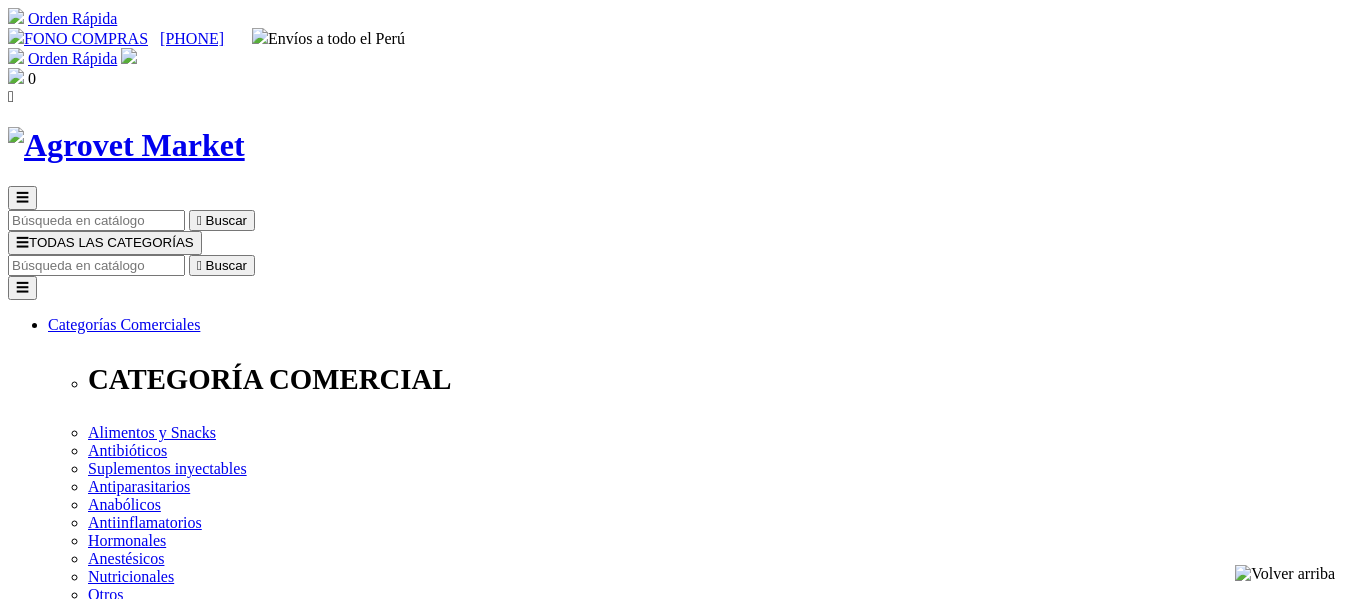scroll, scrollTop: 0, scrollLeft: 0, axis: both 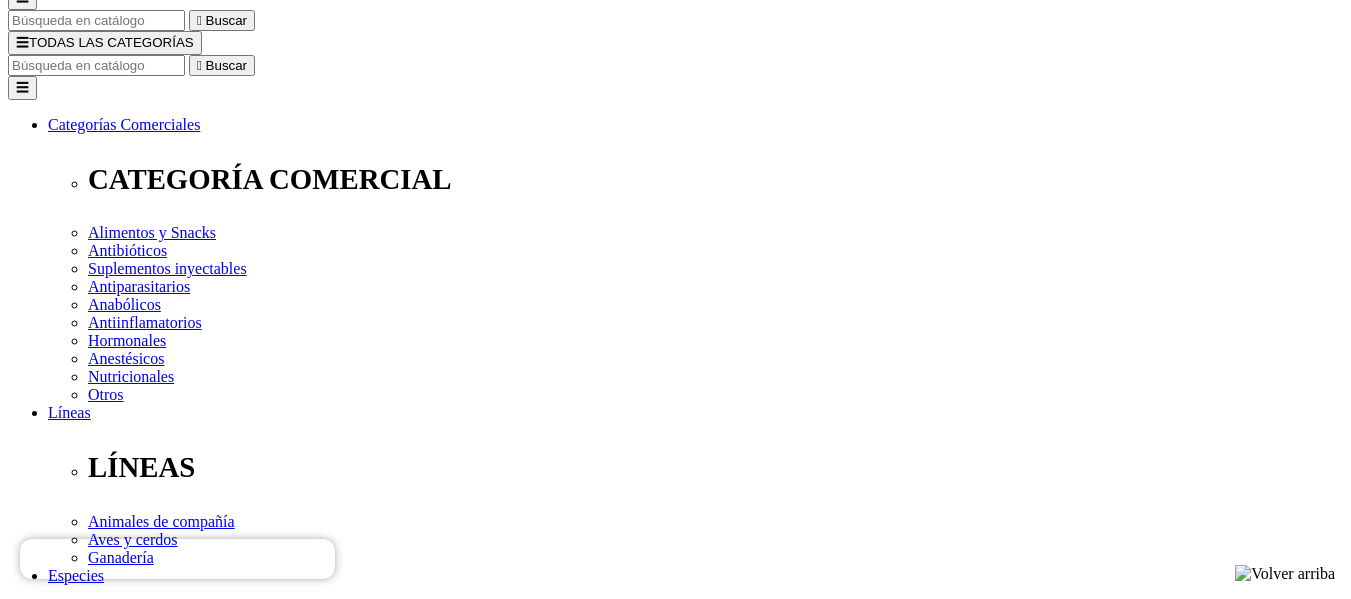 click on "Relevancia     " at bounding box center (51, 3328) 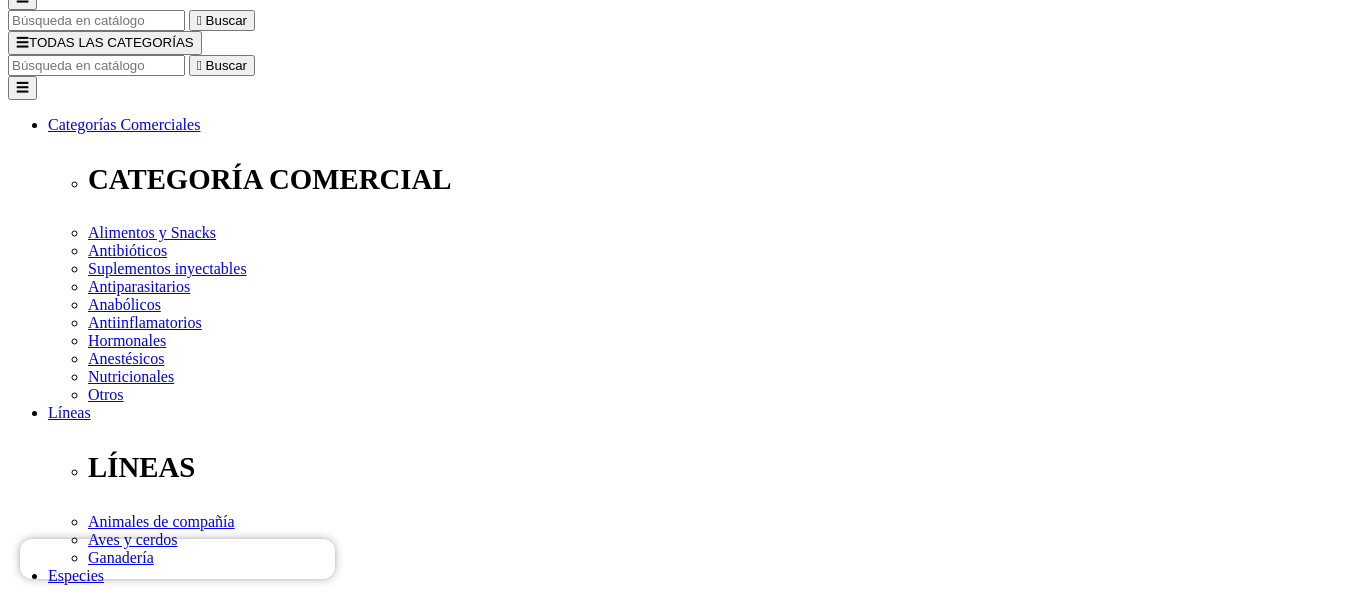 scroll, scrollTop: 0, scrollLeft: 0, axis: both 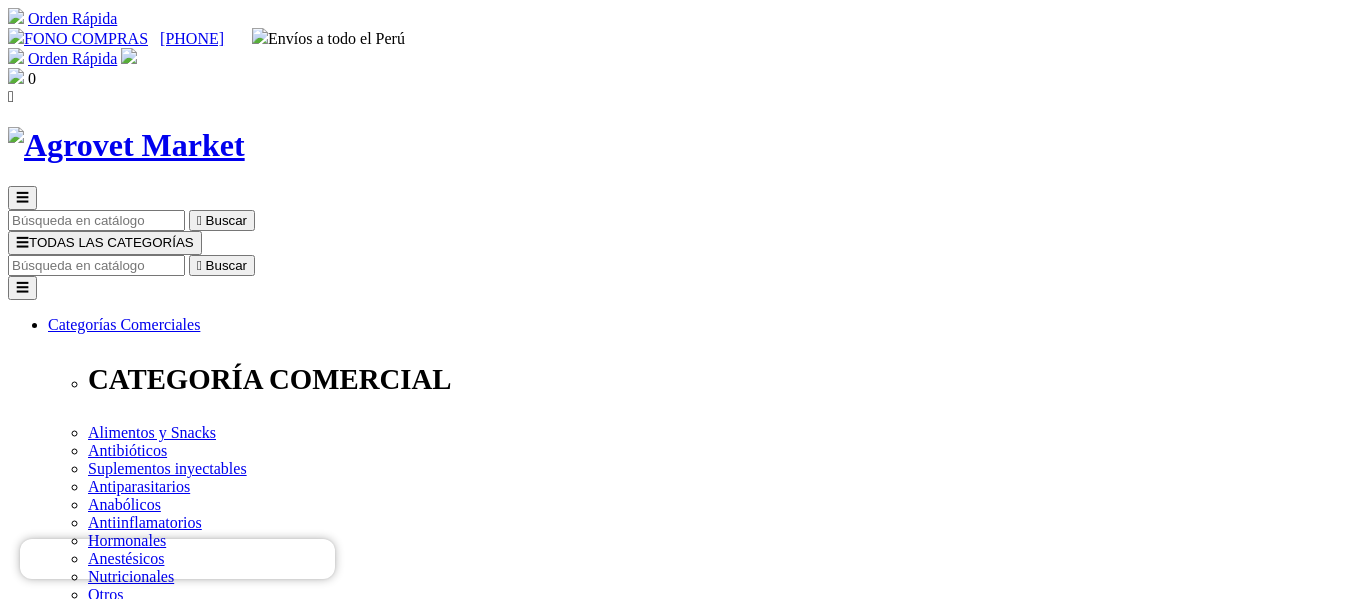click on "Antiparasitarios" at bounding box center [179, 1572] 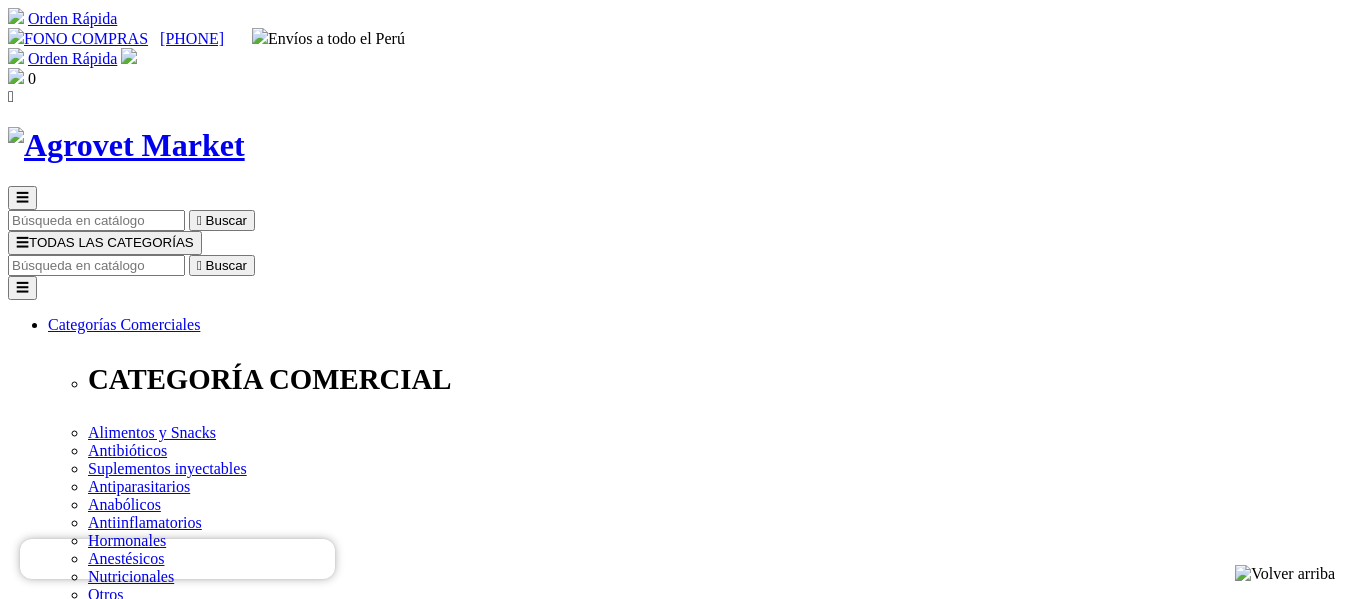 scroll, scrollTop: 0, scrollLeft: 0, axis: both 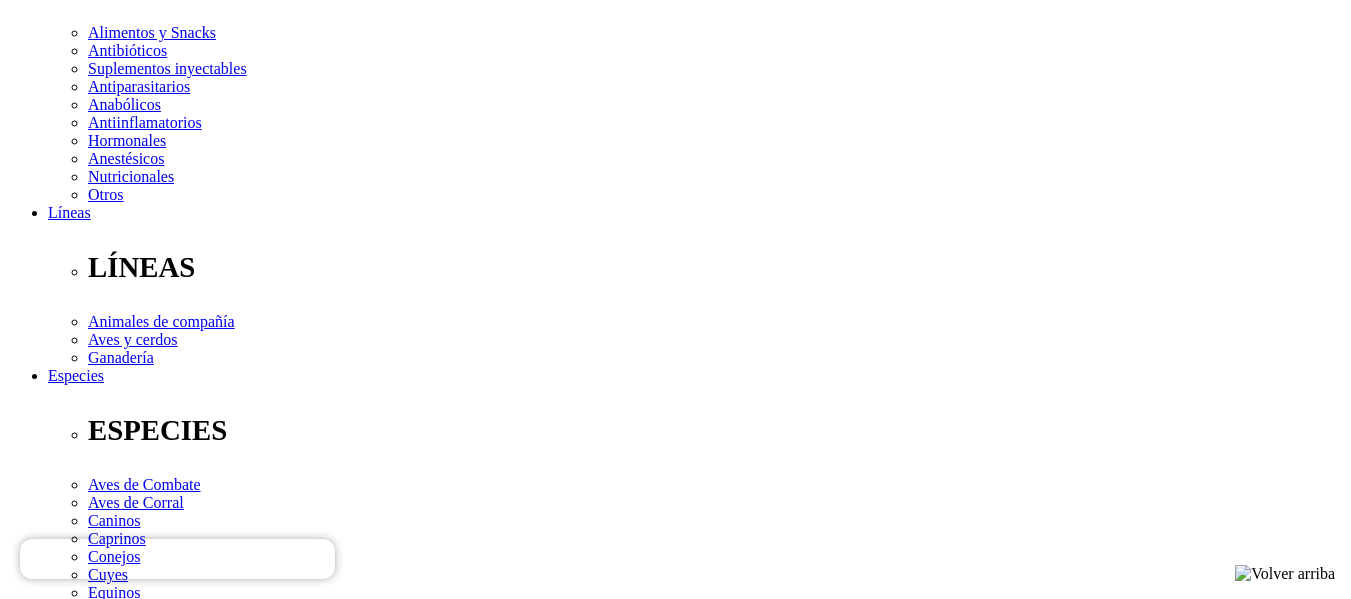 click on "Linea Comercial" at bounding box center [675, 2245] 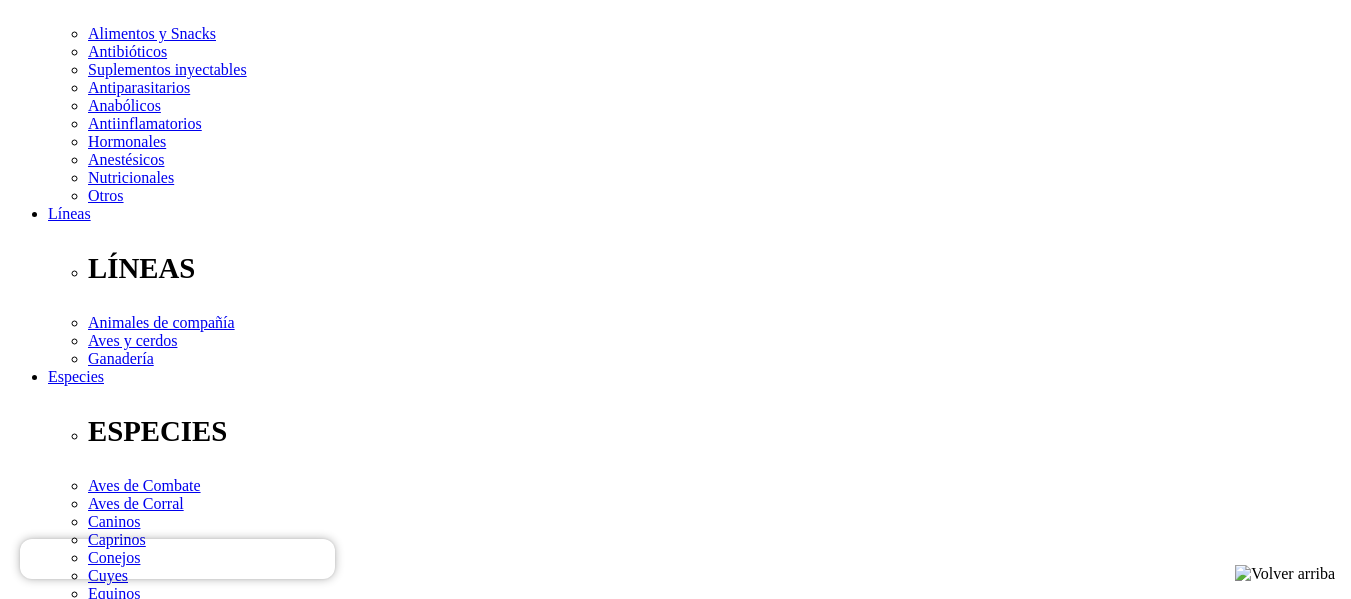 scroll, scrollTop: 299, scrollLeft: 0, axis: vertical 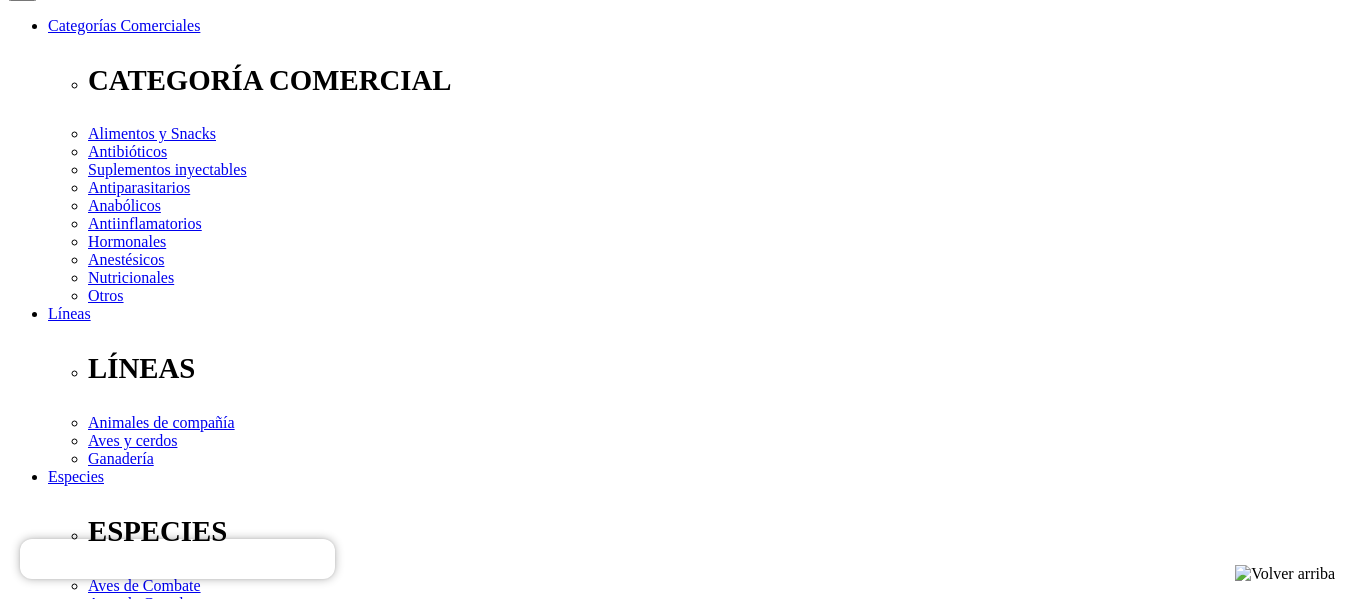 click on "Especies" at bounding box center [675, 2153] 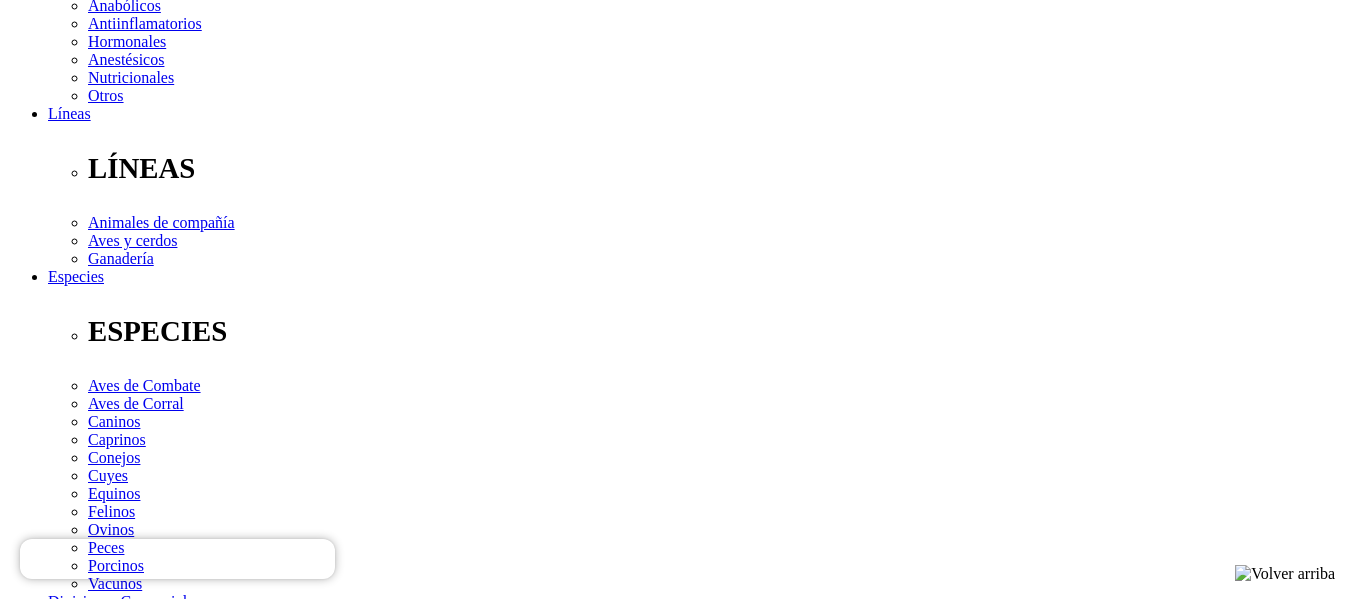 scroll, scrollTop: 599, scrollLeft: 0, axis: vertical 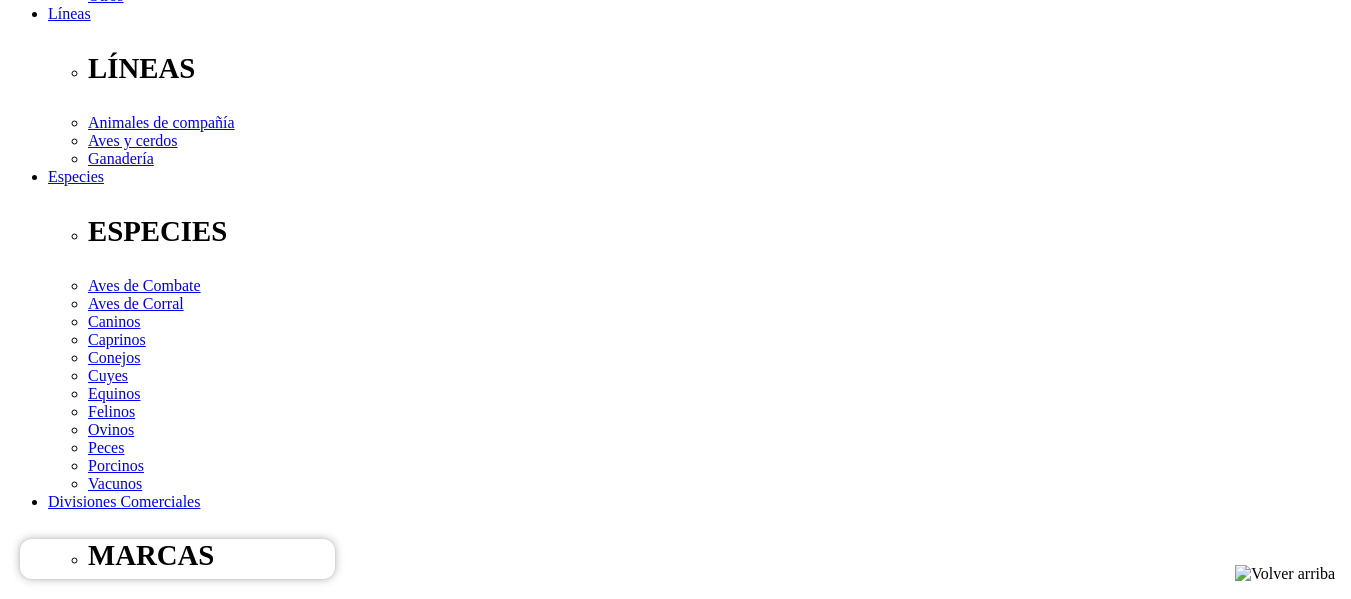 click on "" at bounding box center (35, 2546) 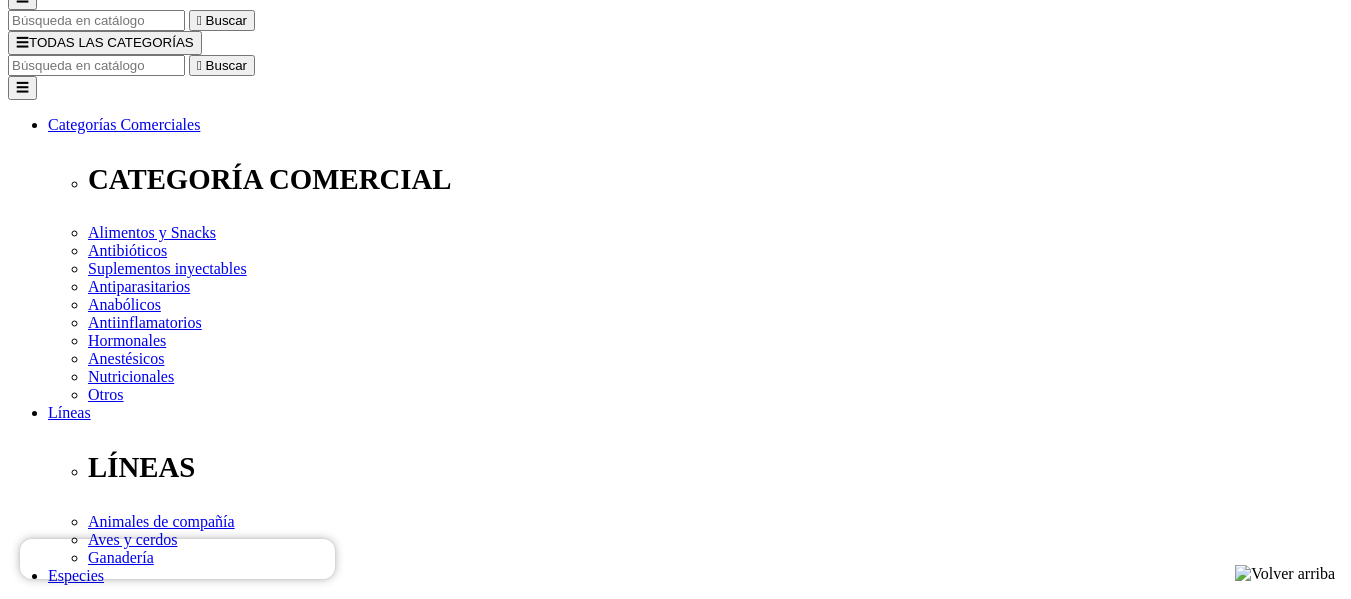 scroll, scrollTop: 300, scrollLeft: 0, axis: vertical 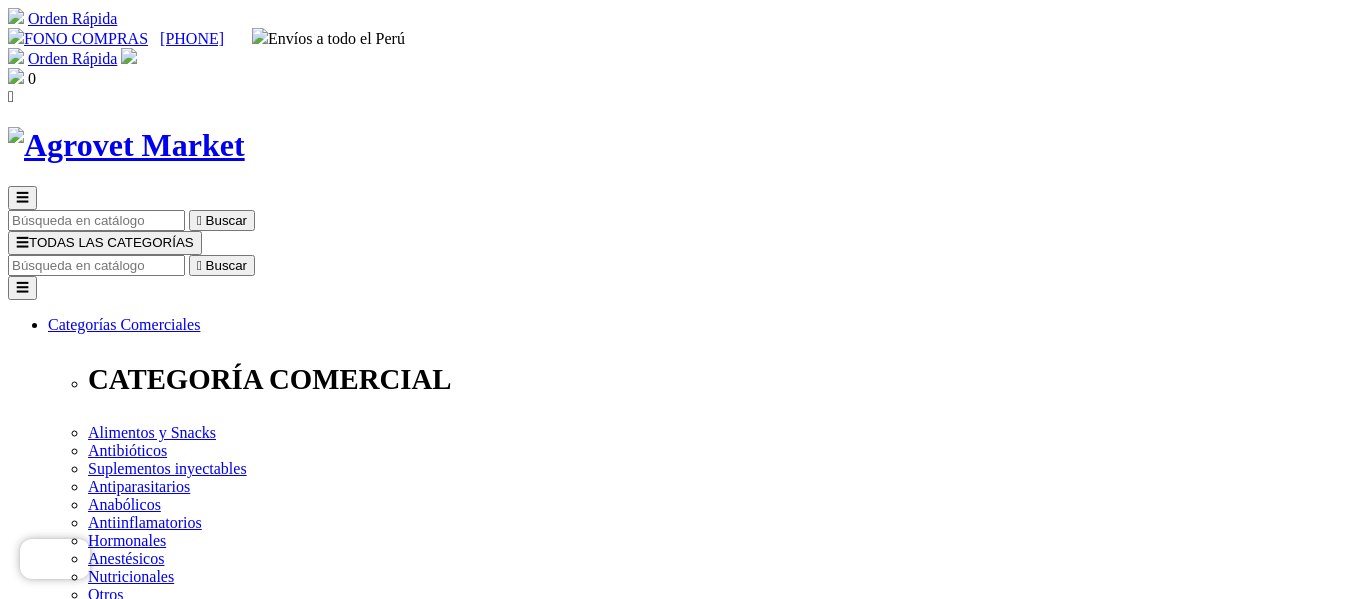 click at bounding box center [96, 265] 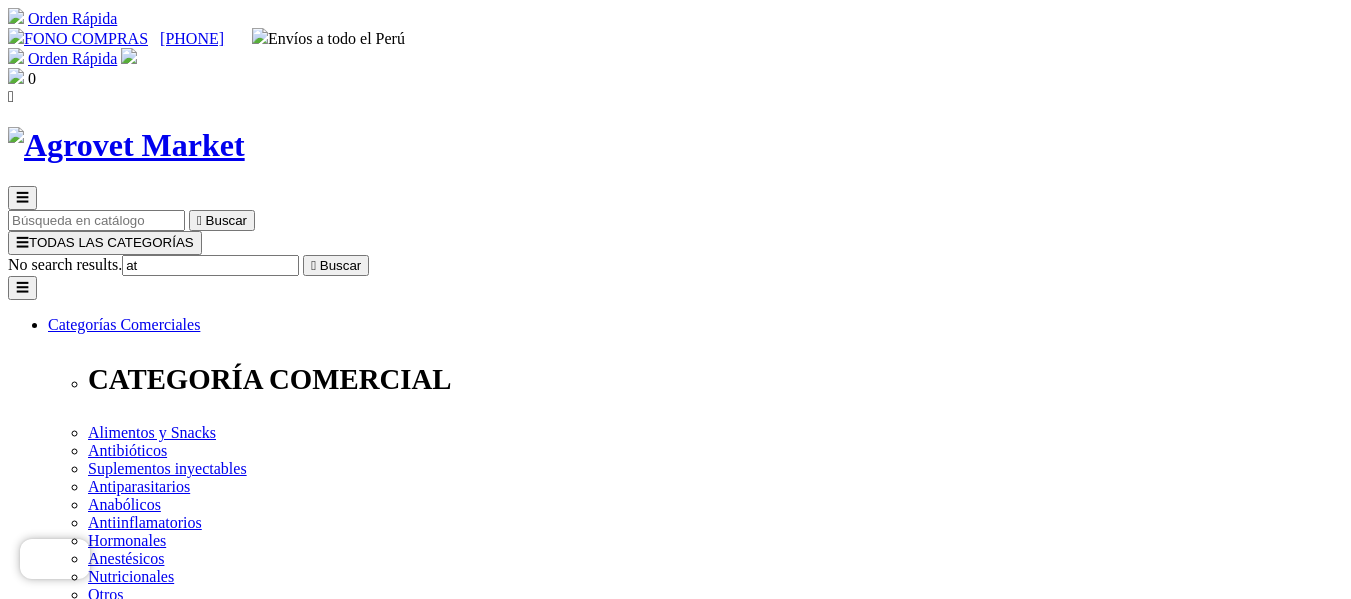 click on "at" at bounding box center (210, 265) 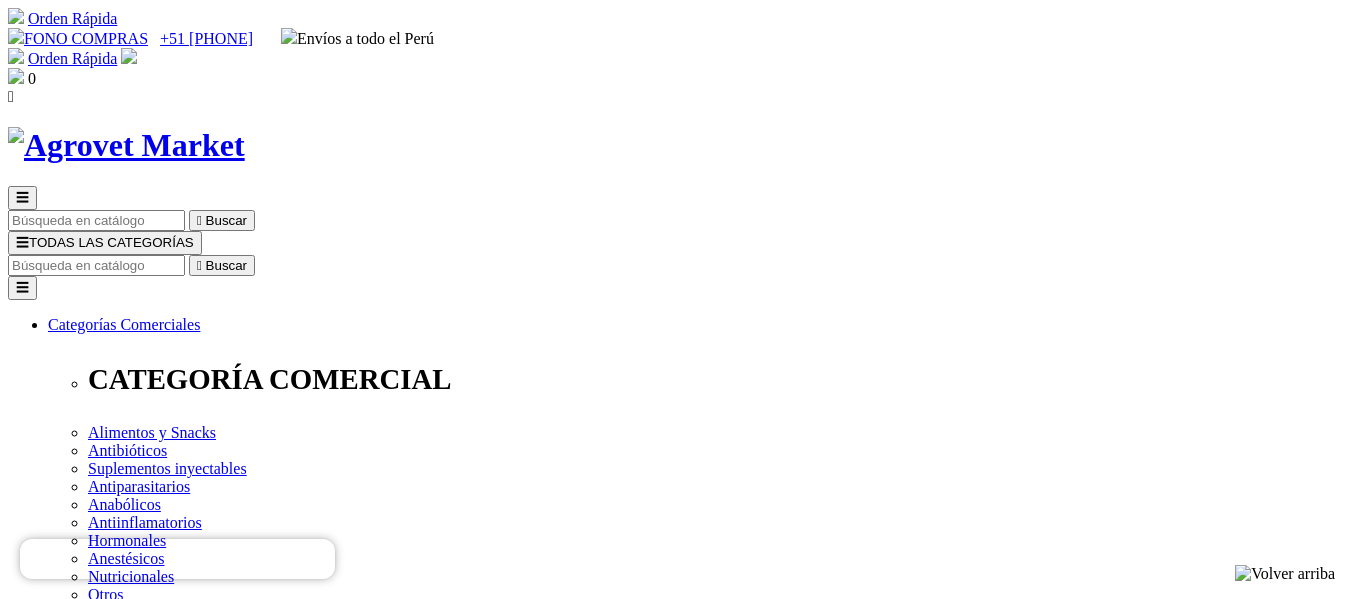 scroll, scrollTop: 0, scrollLeft: 0, axis: both 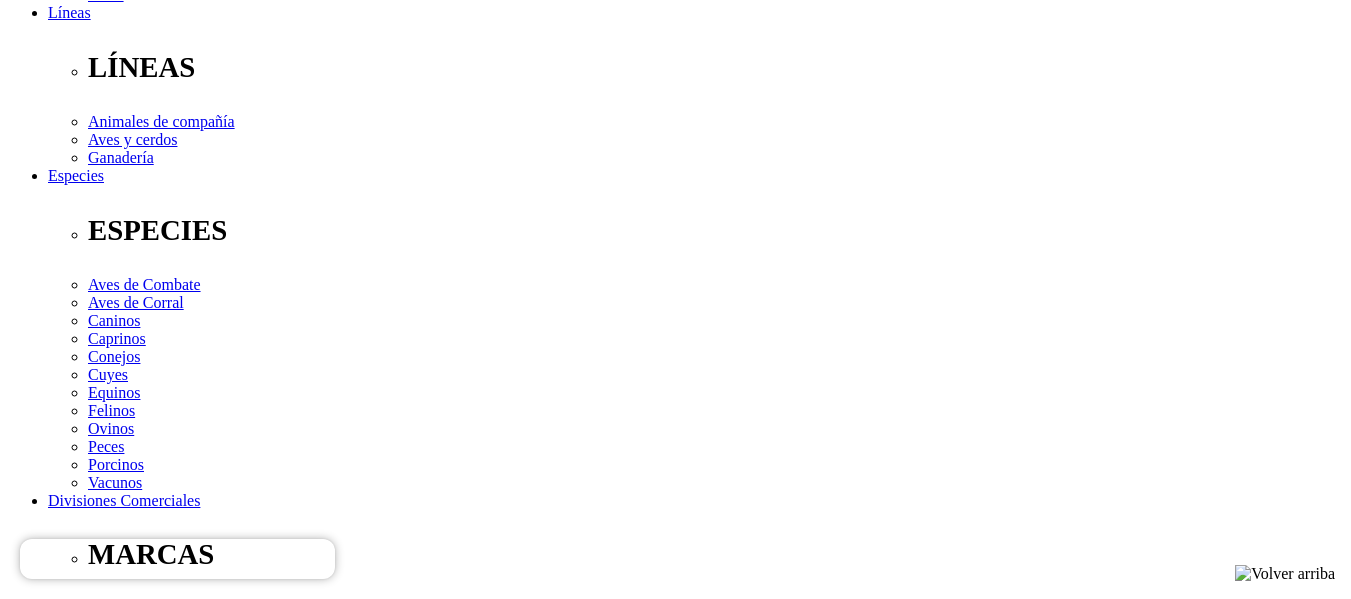 click on "Especies" at bounding box center (675, 2229) 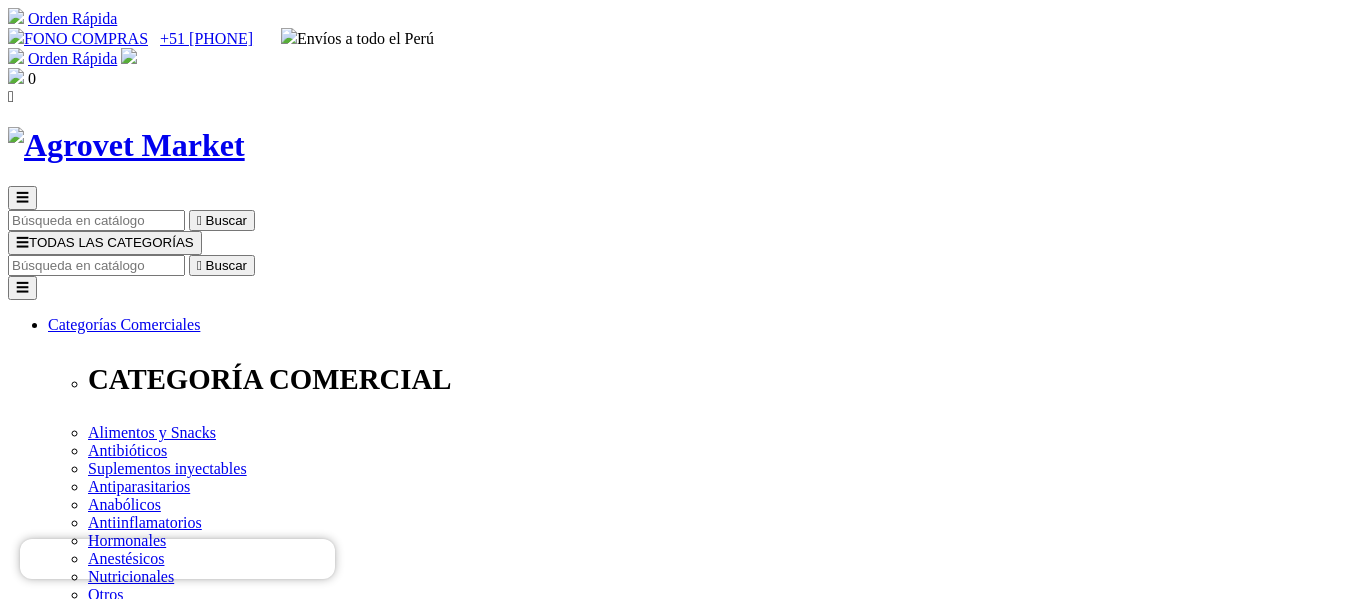scroll, scrollTop: 400, scrollLeft: 0, axis: vertical 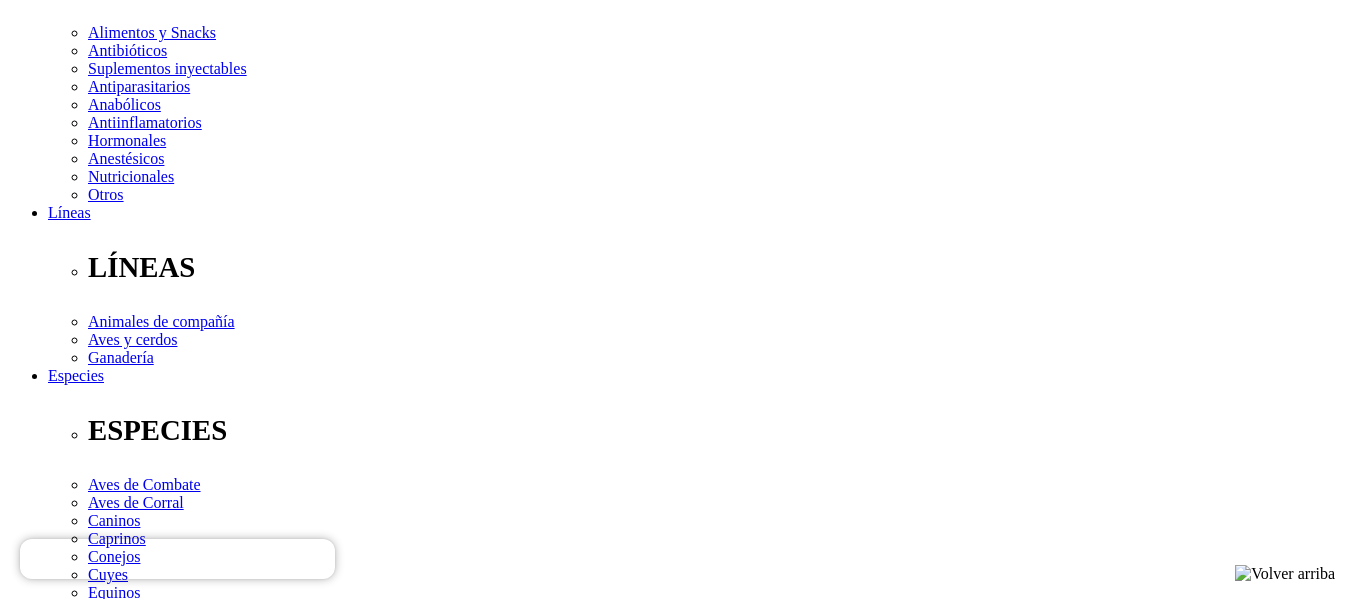 click on "Especies" at bounding box center (675, 2233) 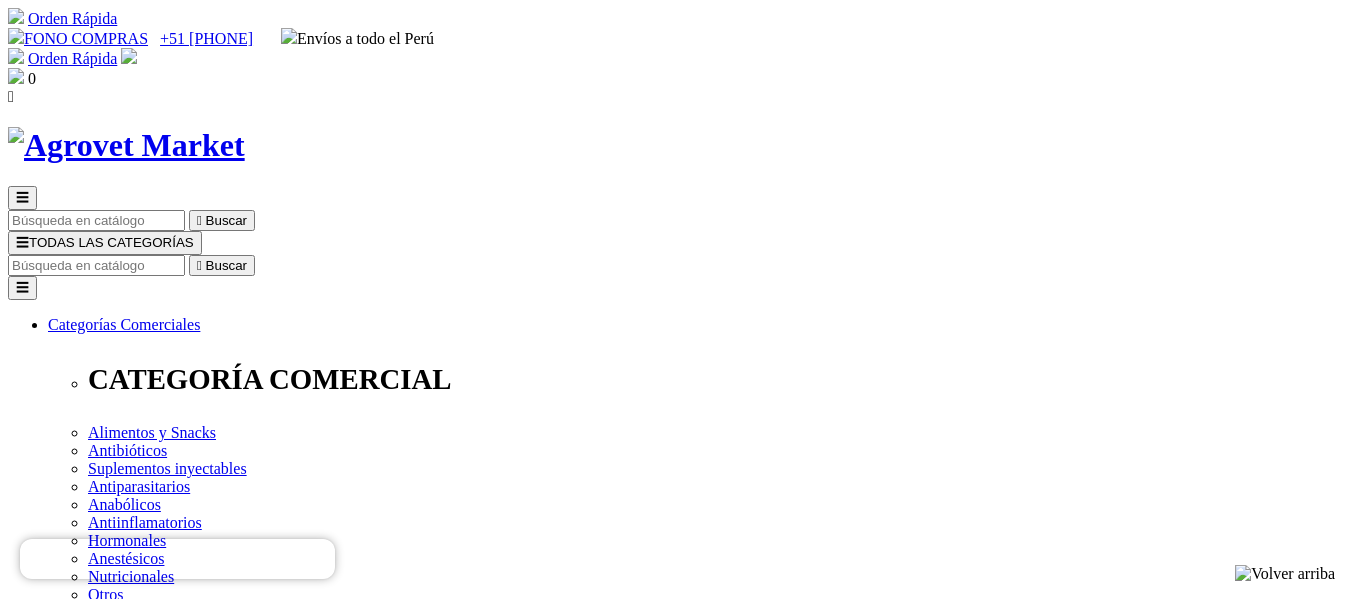 scroll, scrollTop: 0, scrollLeft: 0, axis: both 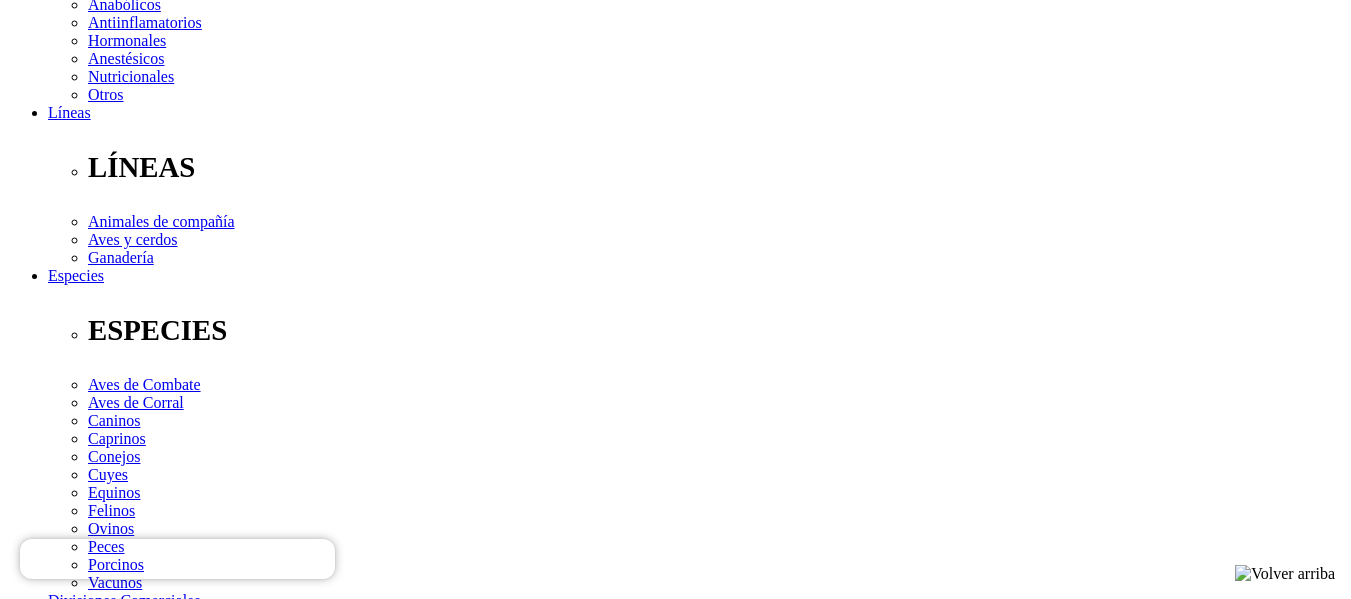 click on "Especies" at bounding box center (675, 2326) 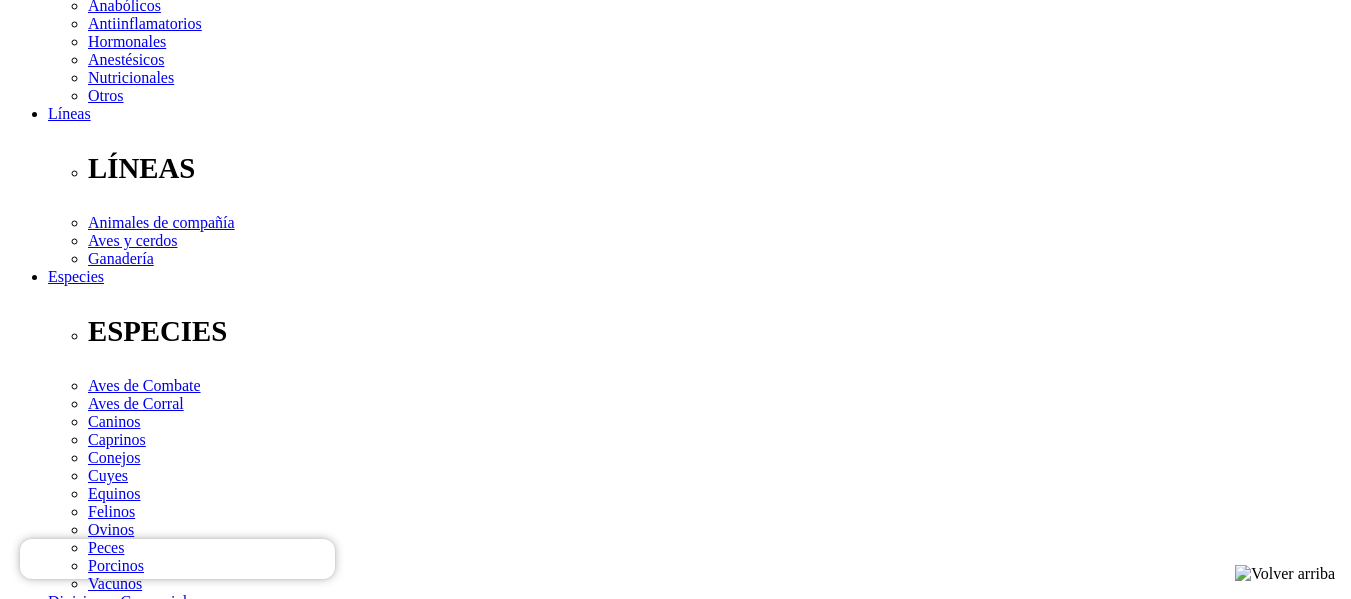 scroll, scrollTop: 599, scrollLeft: 0, axis: vertical 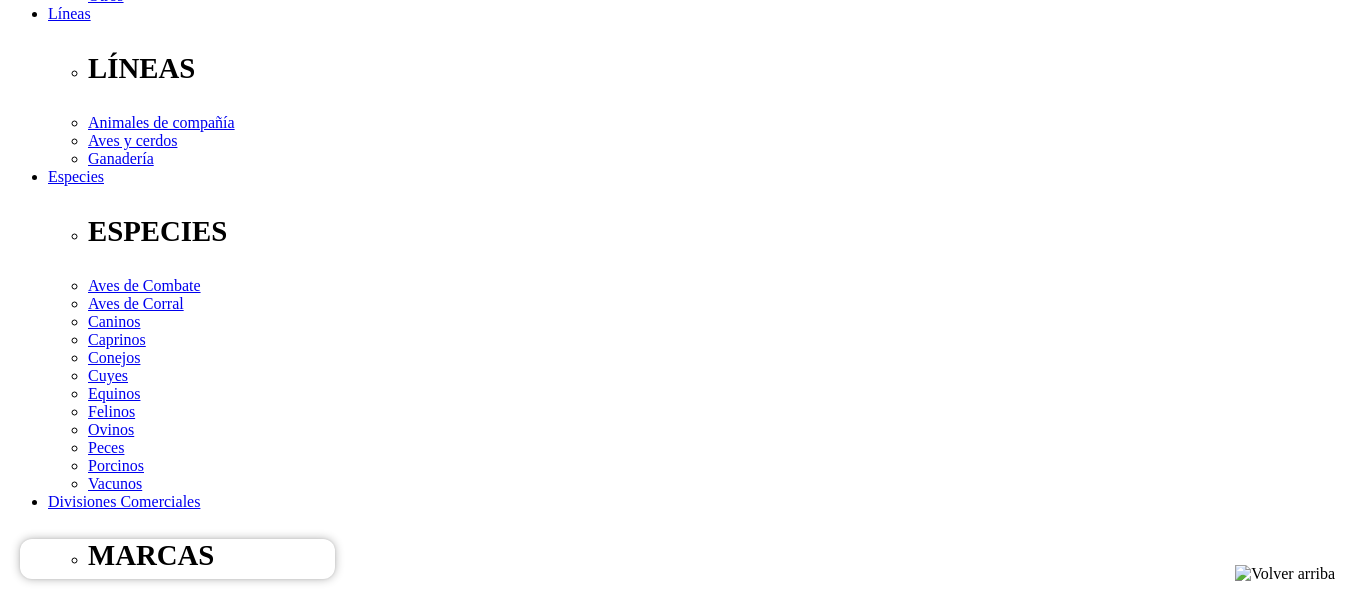 click on "" at bounding box center (118, 2785) 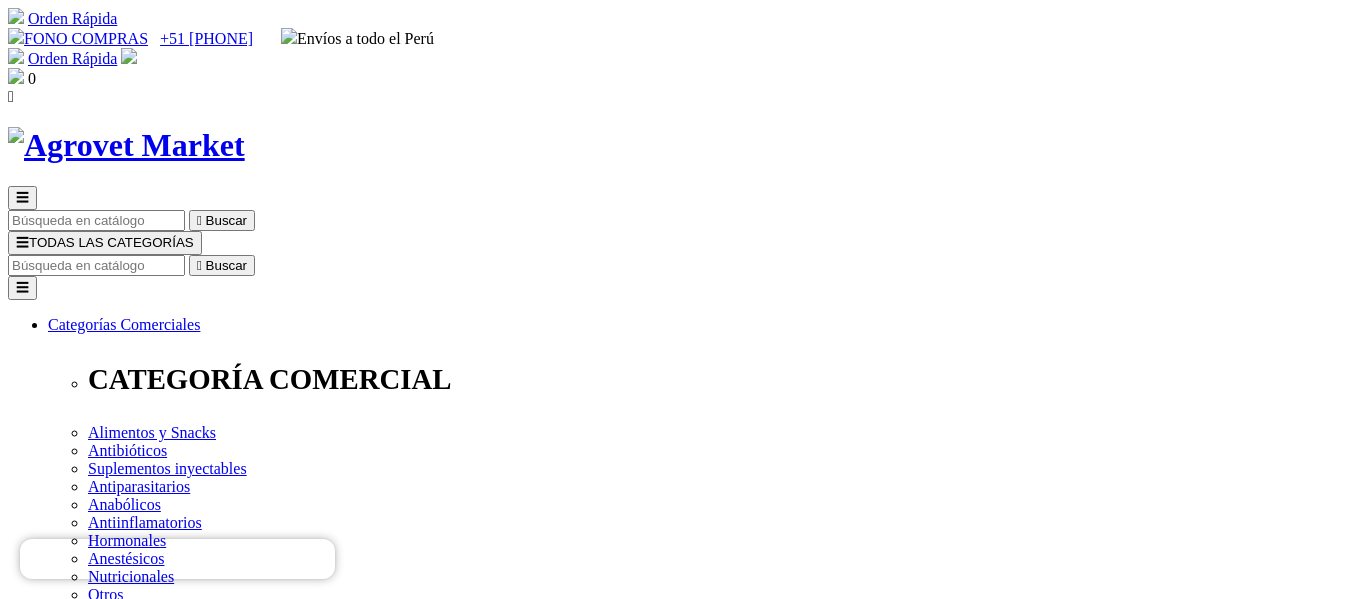 scroll, scrollTop: 200, scrollLeft: 0, axis: vertical 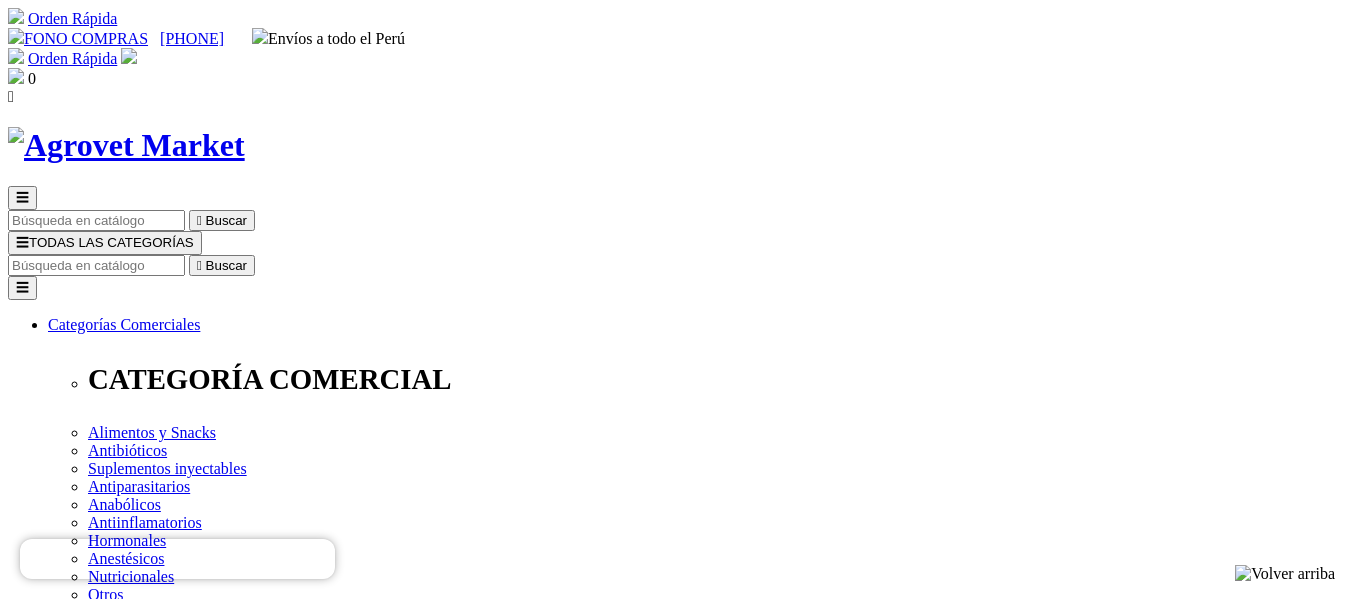 click on "" at bounding box center (168, 3853) 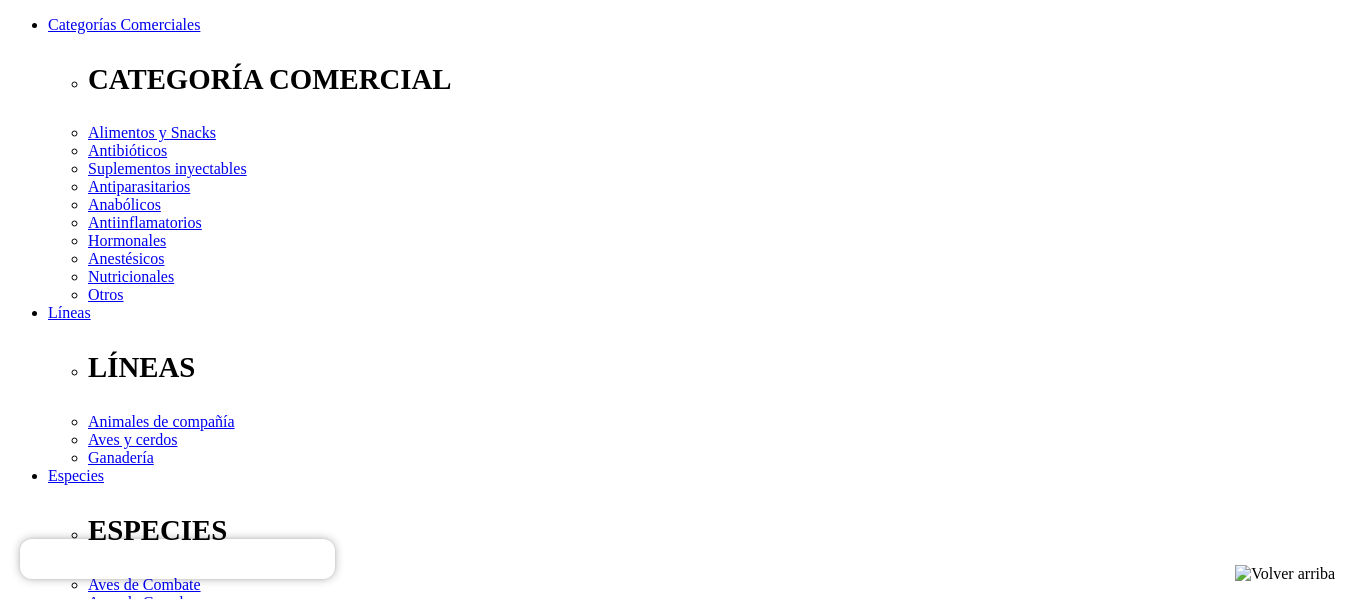 scroll, scrollTop: 400, scrollLeft: 0, axis: vertical 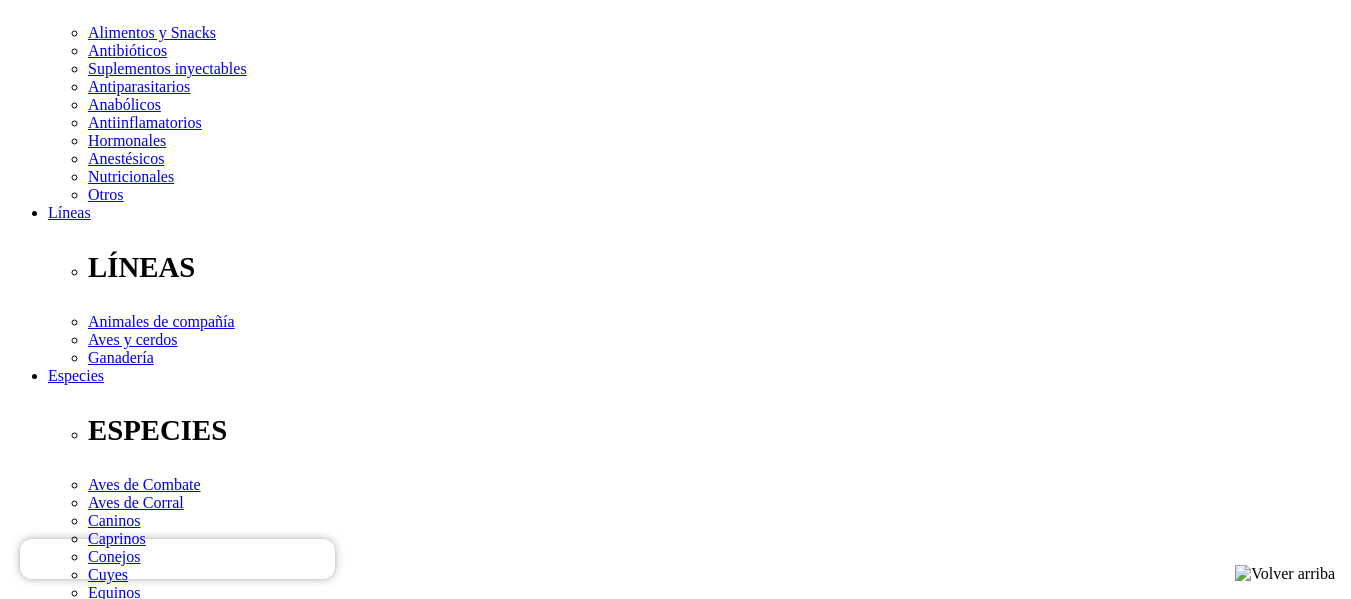 click on "Especies" at bounding box center [675, 2233] 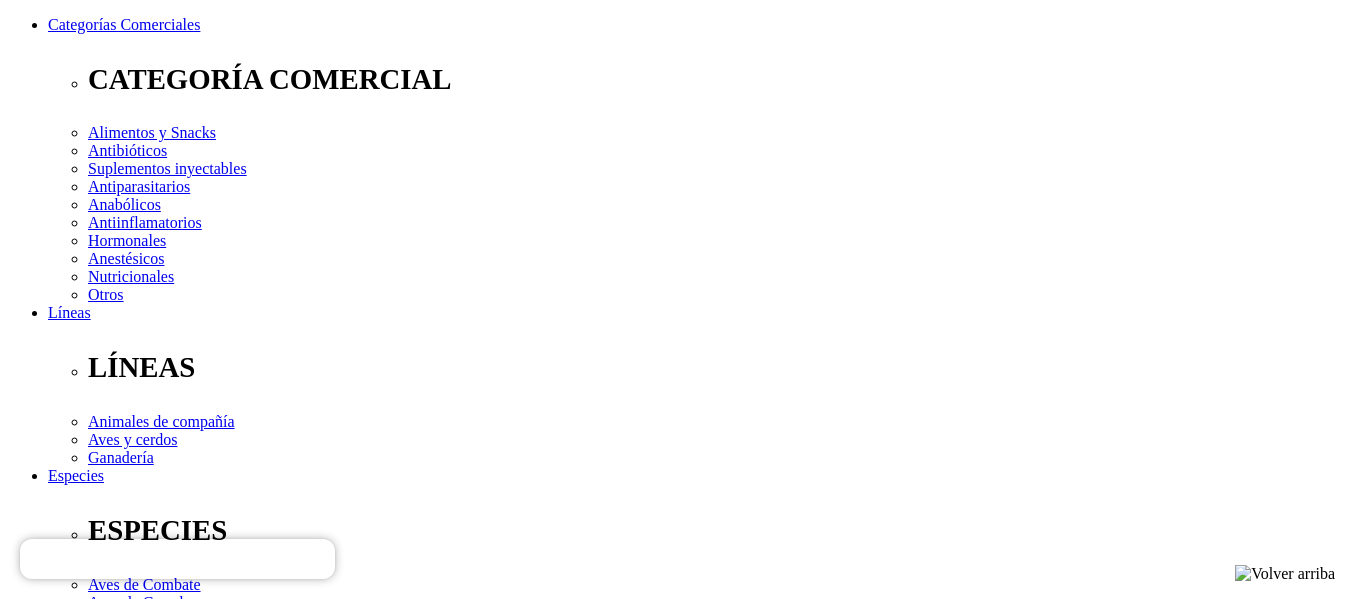 scroll, scrollTop: 0, scrollLeft: 0, axis: both 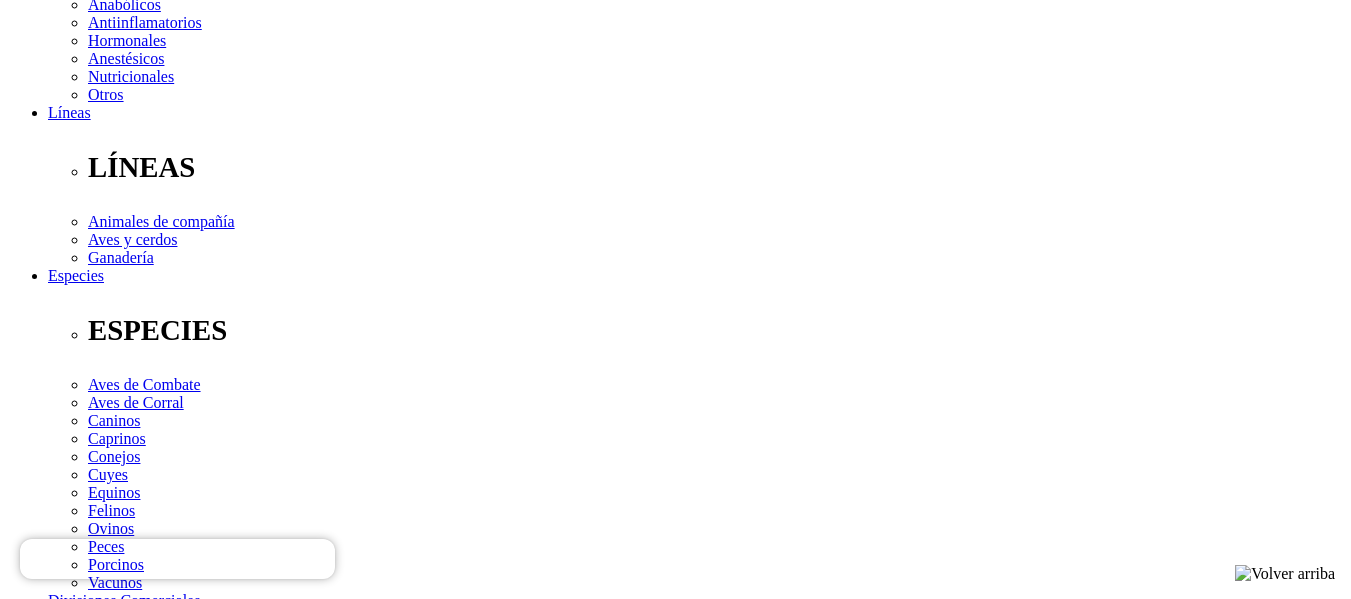 click on "Especies" at bounding box center [675, 2346] 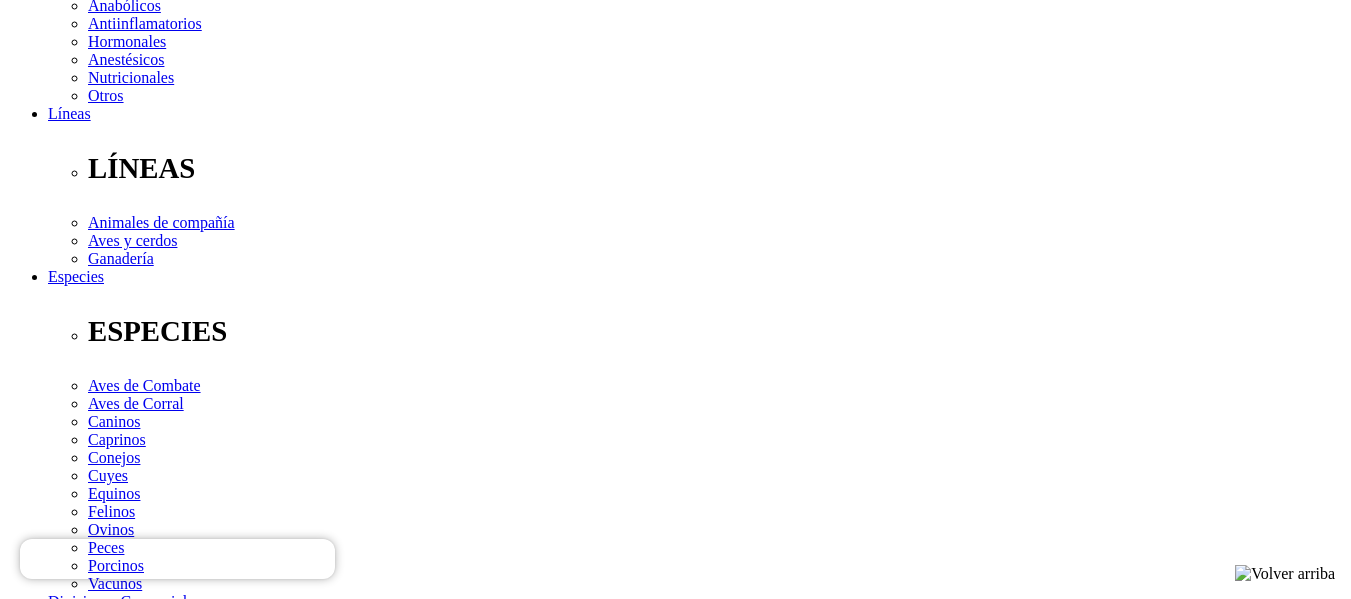 click on "" at bounding box center (11, 2945) 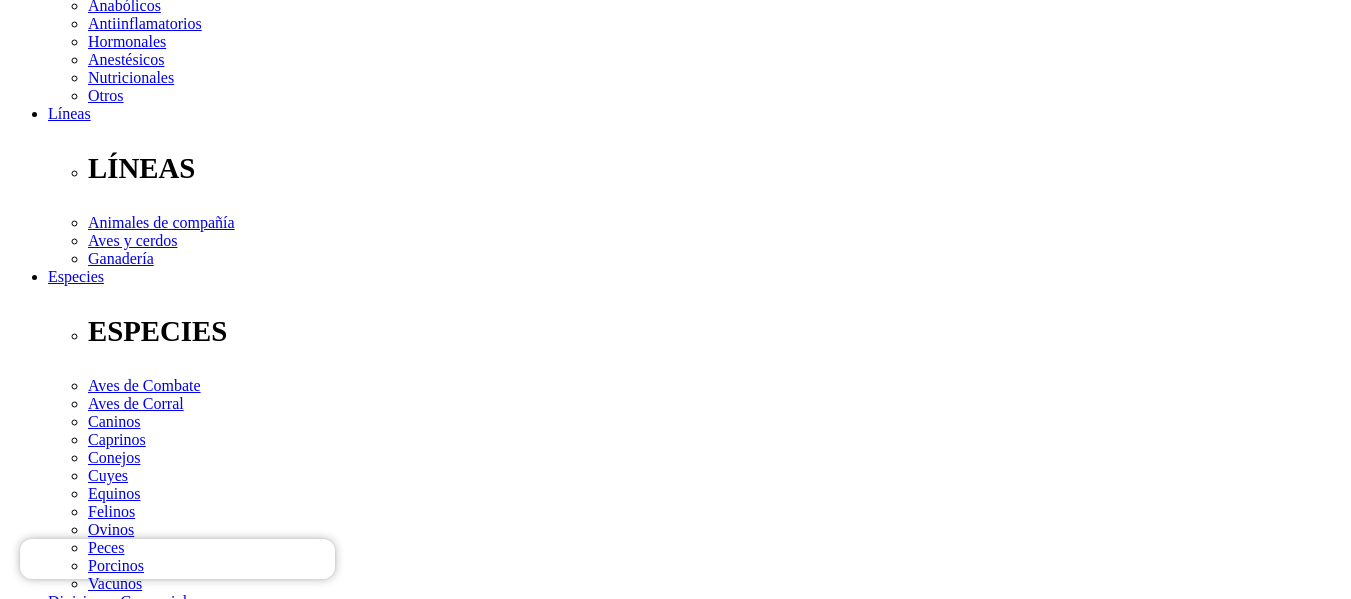 scroll, scrollTop: 0, scrollLeft: 0, axis: both 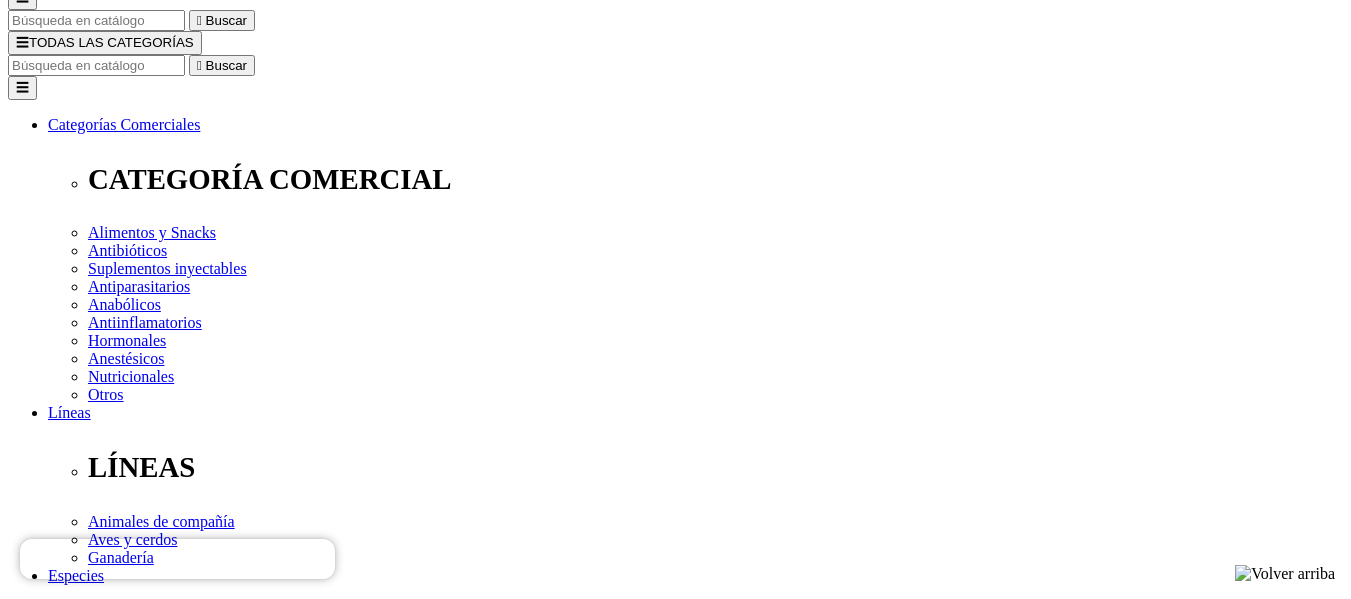 click on "Categoria Comercial" at bounding box center [675, 2646] 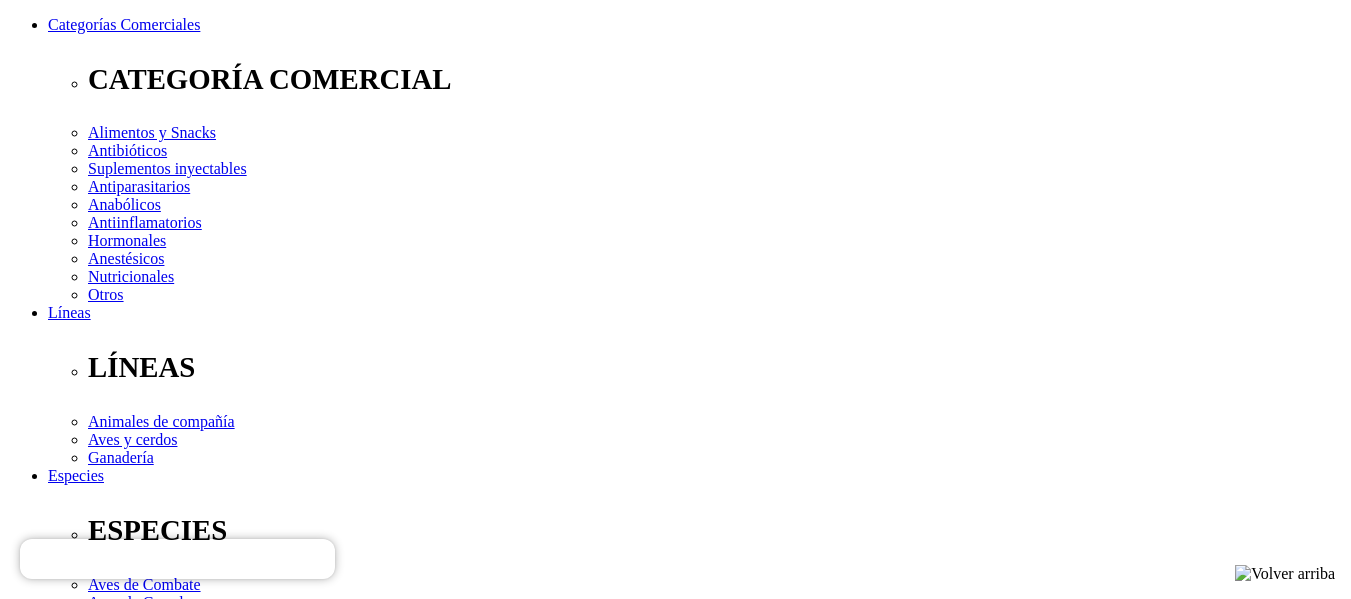 click on "Antiparasitario
(3)" at bounding box center [67, 2576] 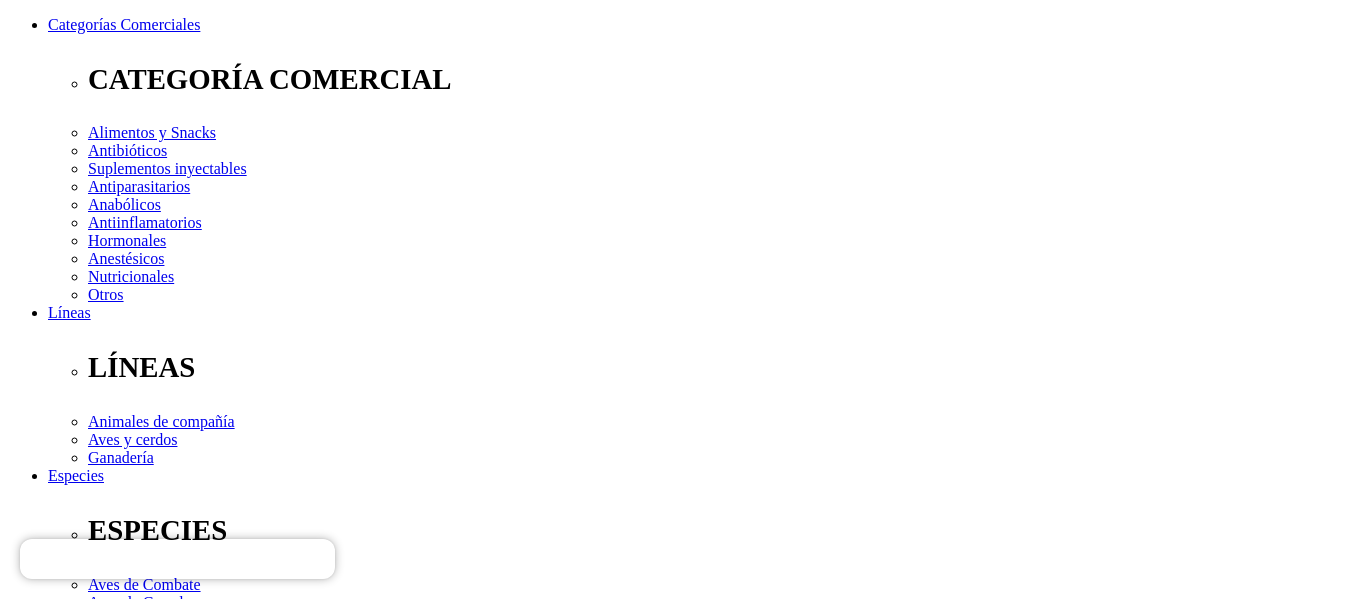 scroll, scrollTop: 0, scrollLeft: 0, axis: both 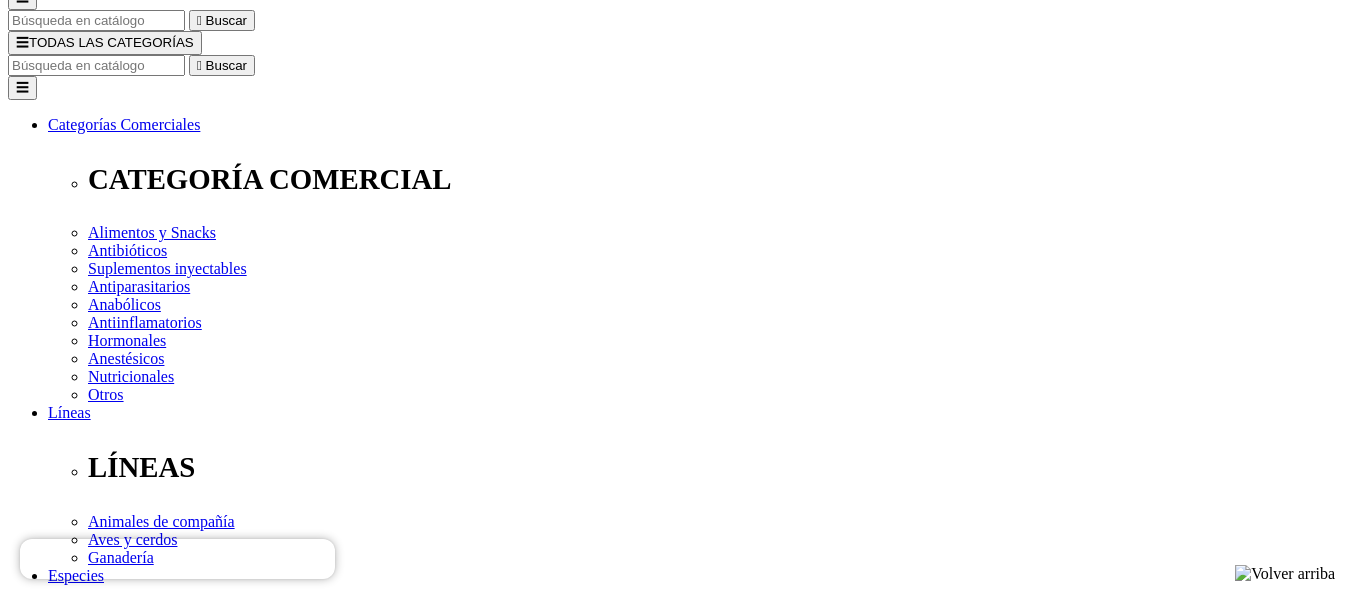 click on "Categoria Comercial" at bounding box center (675, 2433) 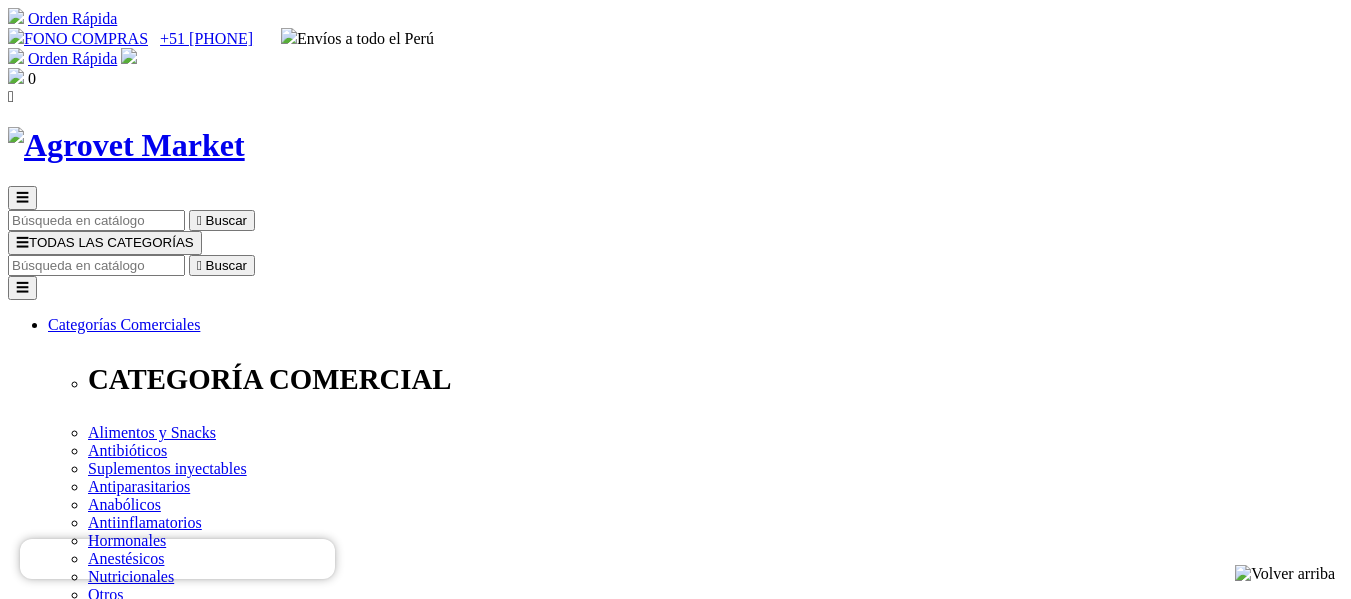 scroll, scrollTop: 0, scrollLeft: 0, axis: both 